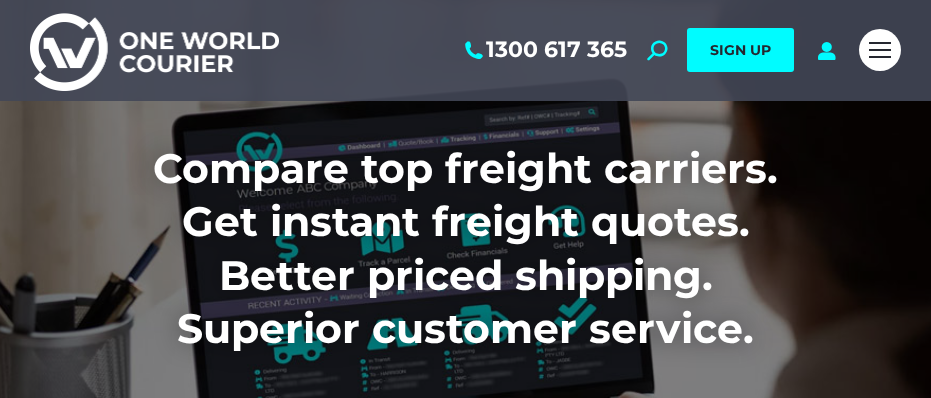 scroll, scrollTop: 0, scrollLeft: 0, axis: both 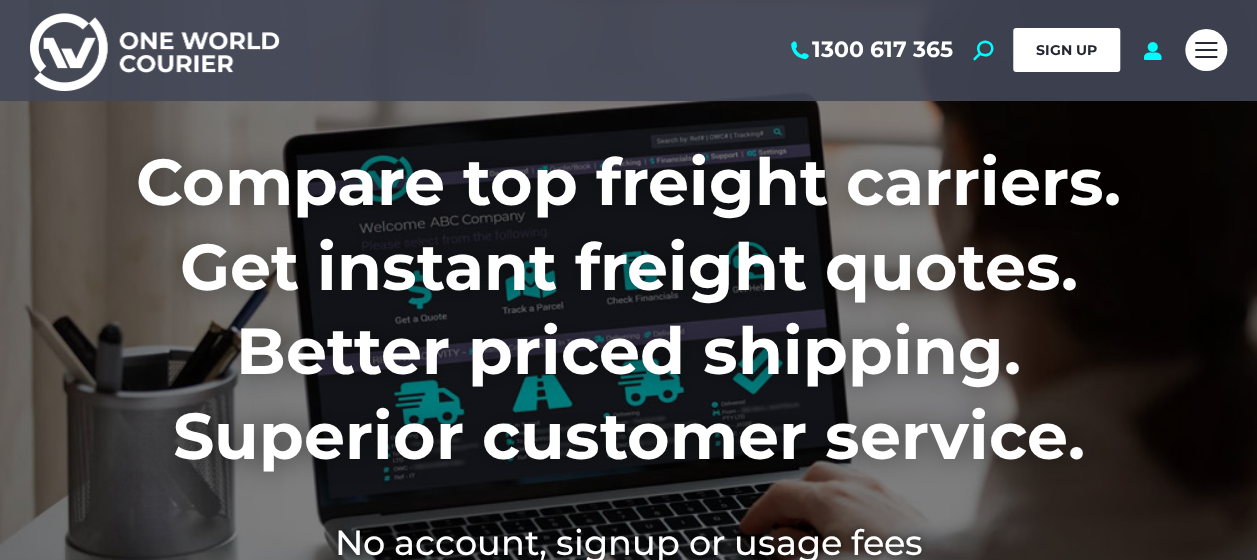 click on "SIGN UP" at bounding box center (1066, 50) 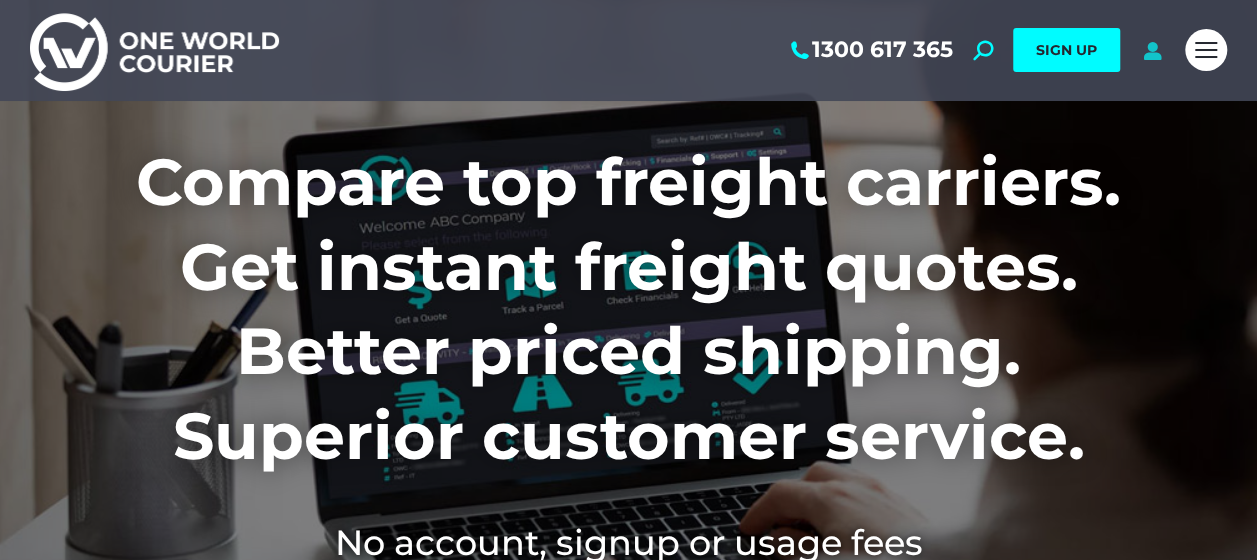 click at bounding box center [1152, 50] 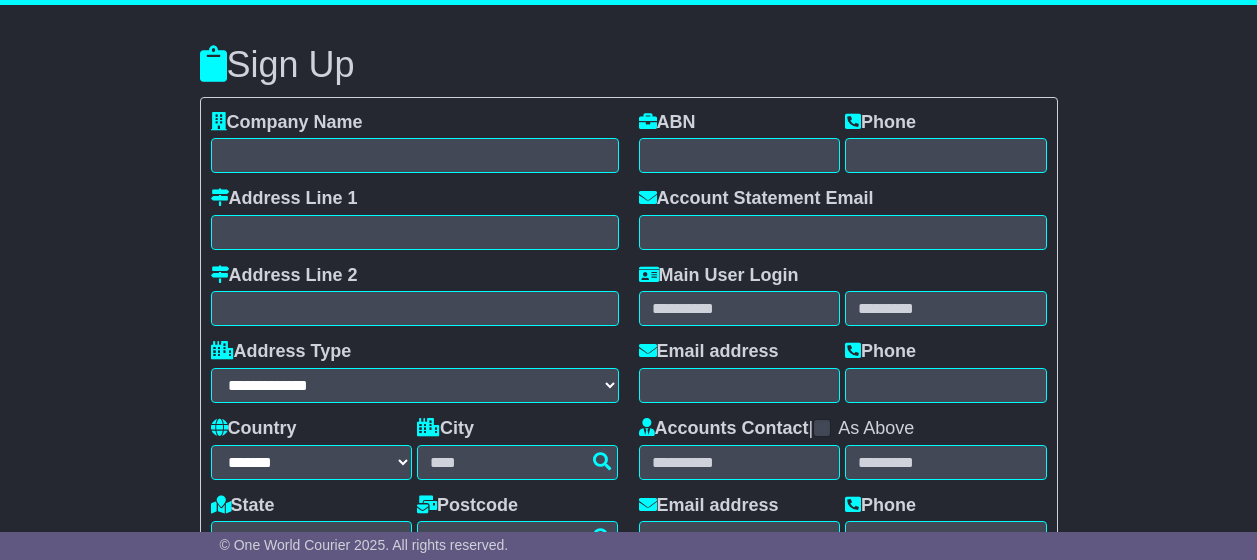 select on "**" 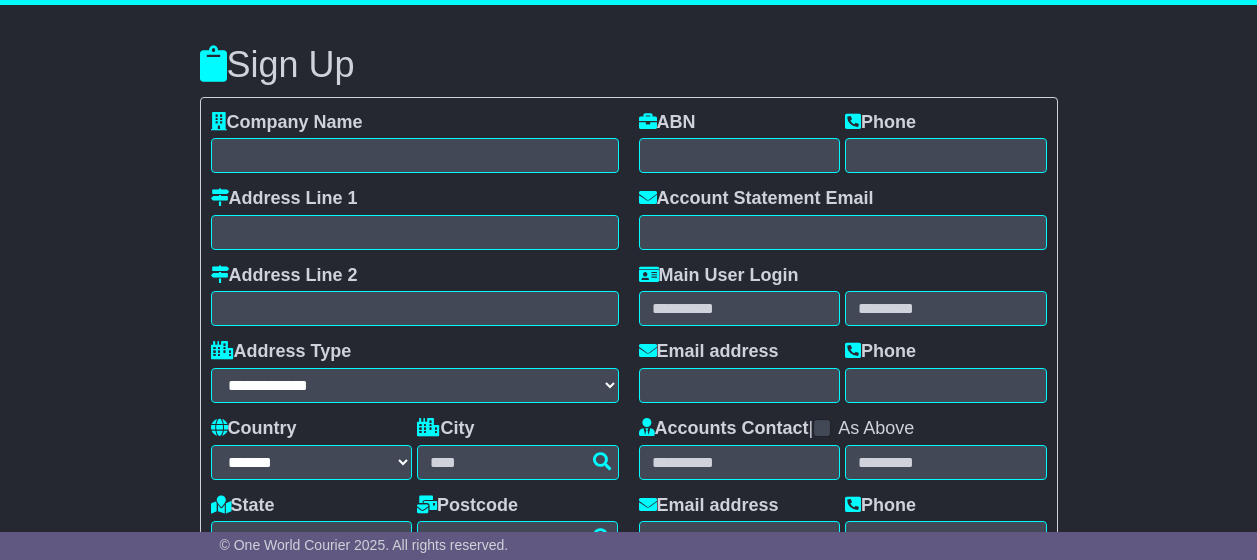 scroll, scrollTop: 0, scrollLeft: 0, axis: both 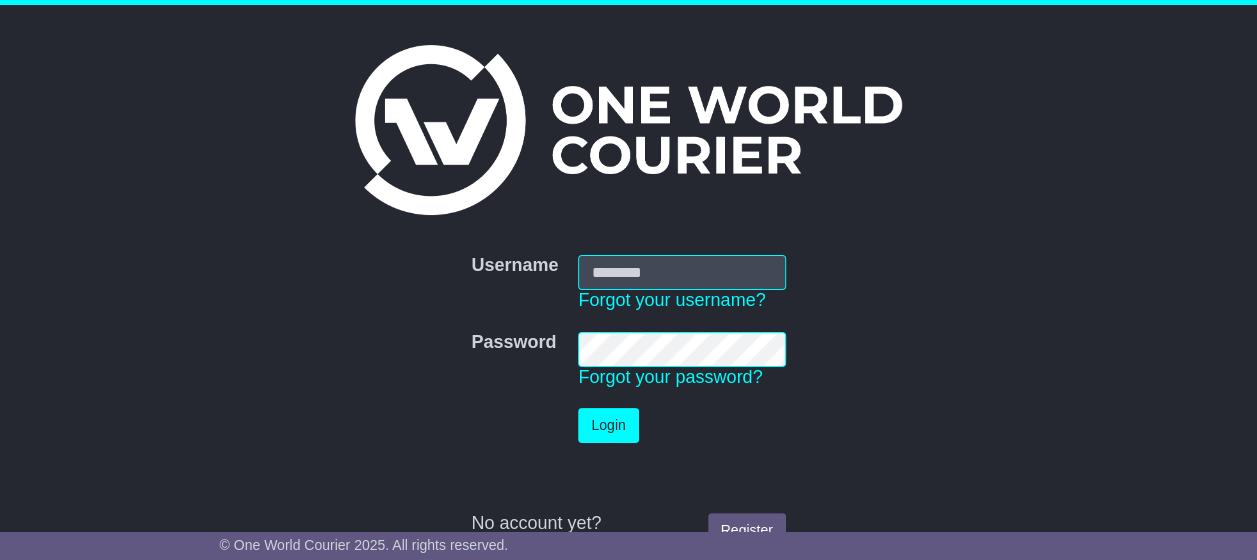 click on "Username" at bounding box center (681, 272) 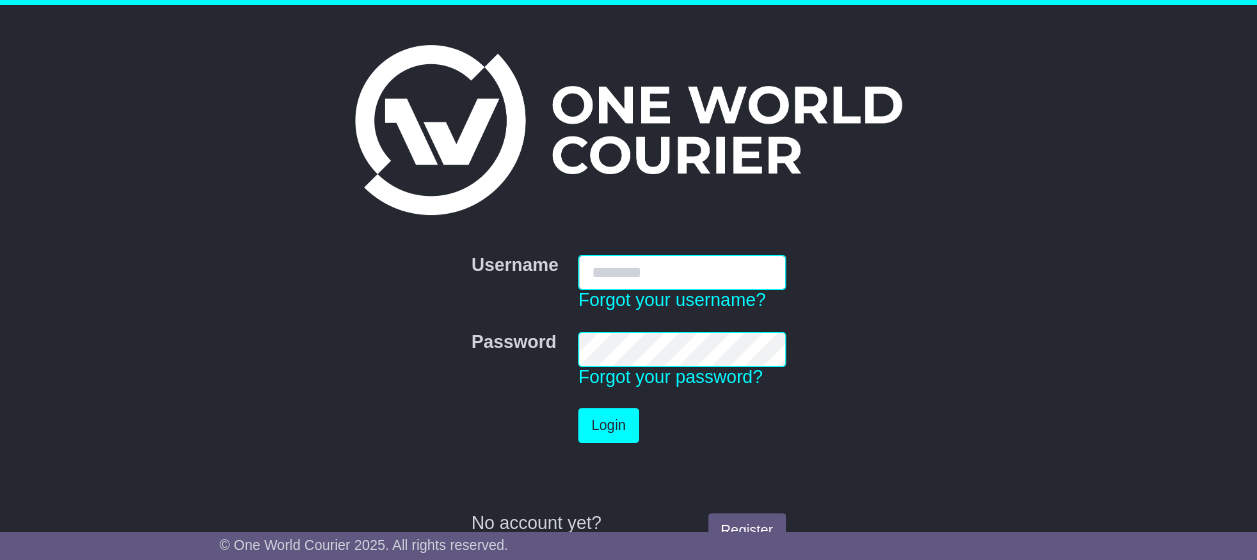 type on "**********" 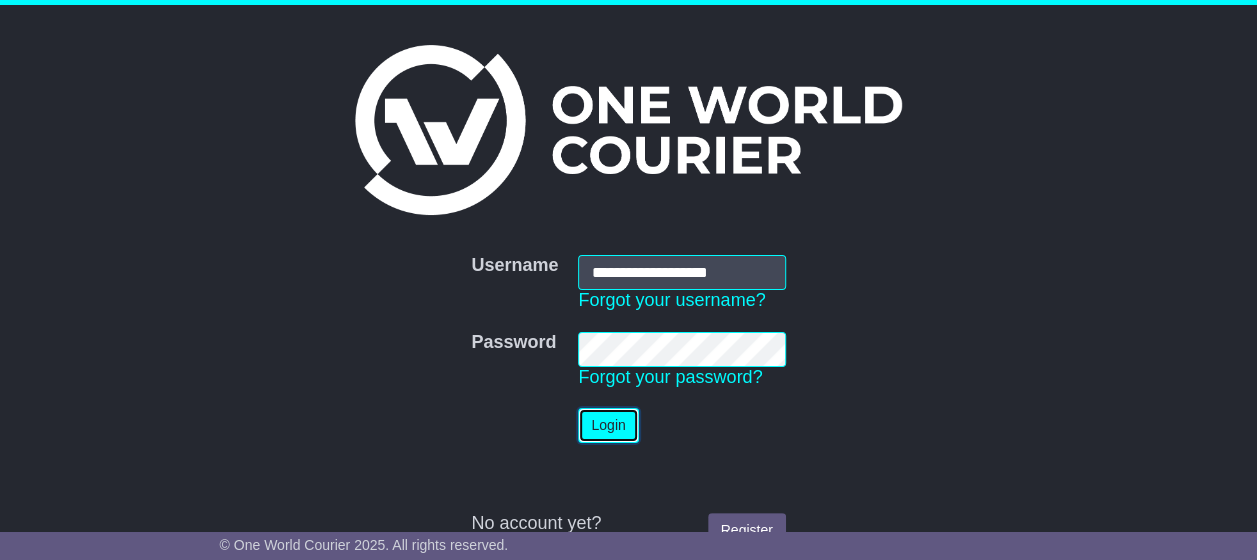 click on "Login" at bounding box center (608, 425) 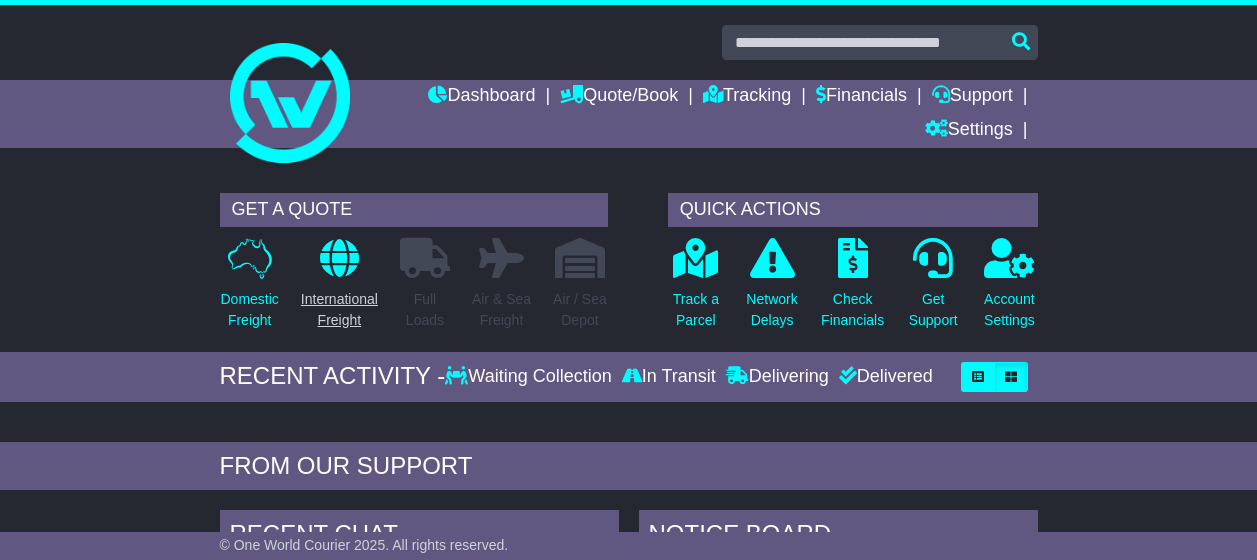 scroll, scrollTop: 0, scrollLeft: 0, axis: both 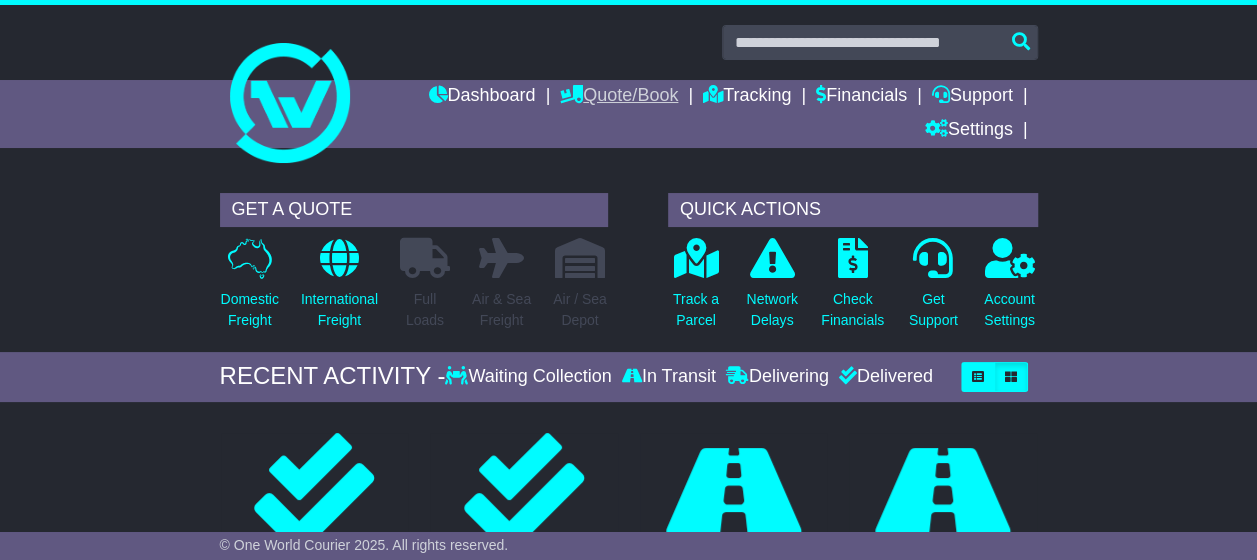 click on "Quote/Book" at bounding box center [619, 97] 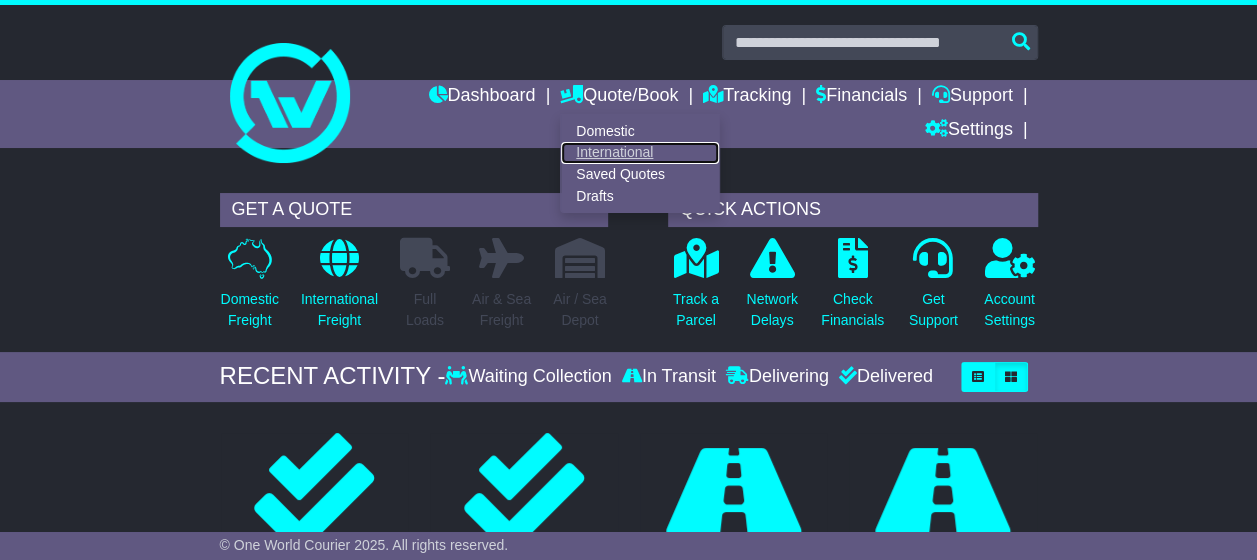 click on "International" at bounding box center (640, 153) 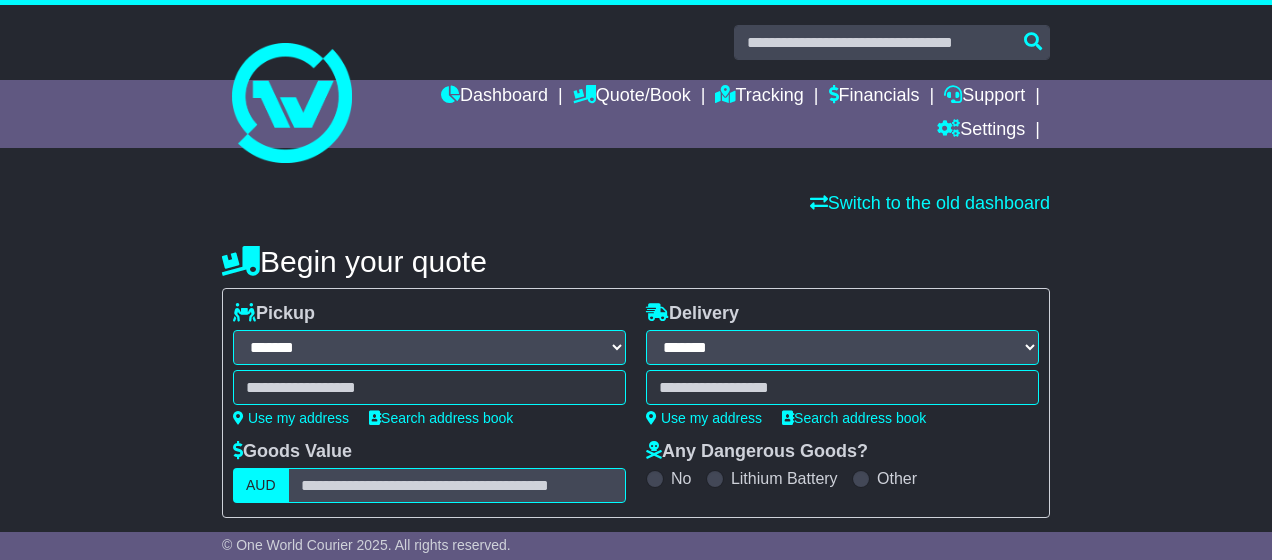 select on "**" 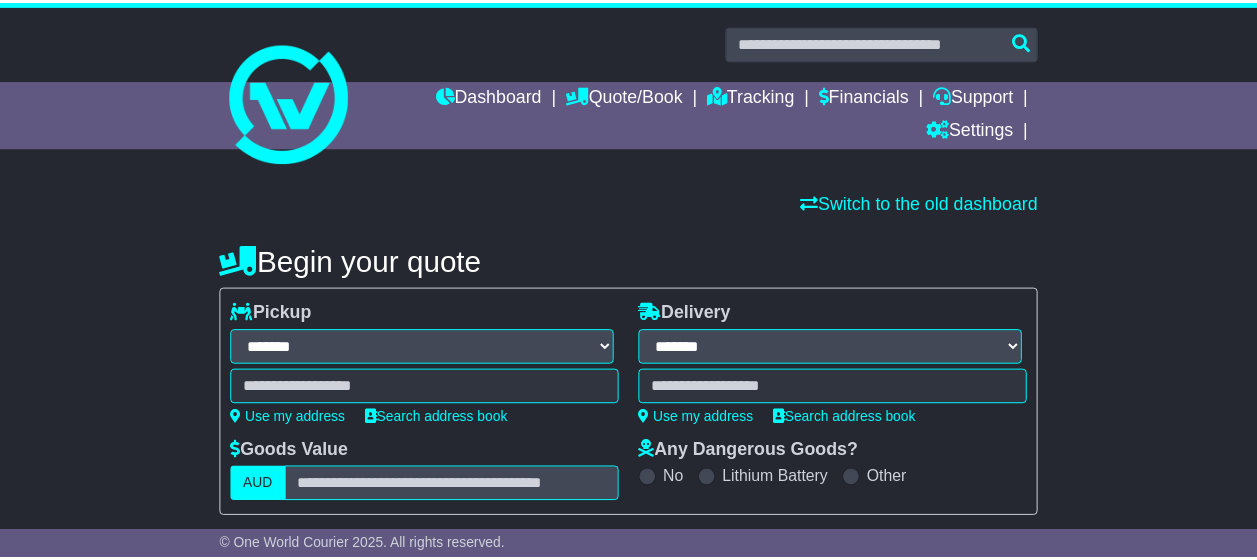 scroll, scrollTop: 0, scrollLeft: 0, axis: both 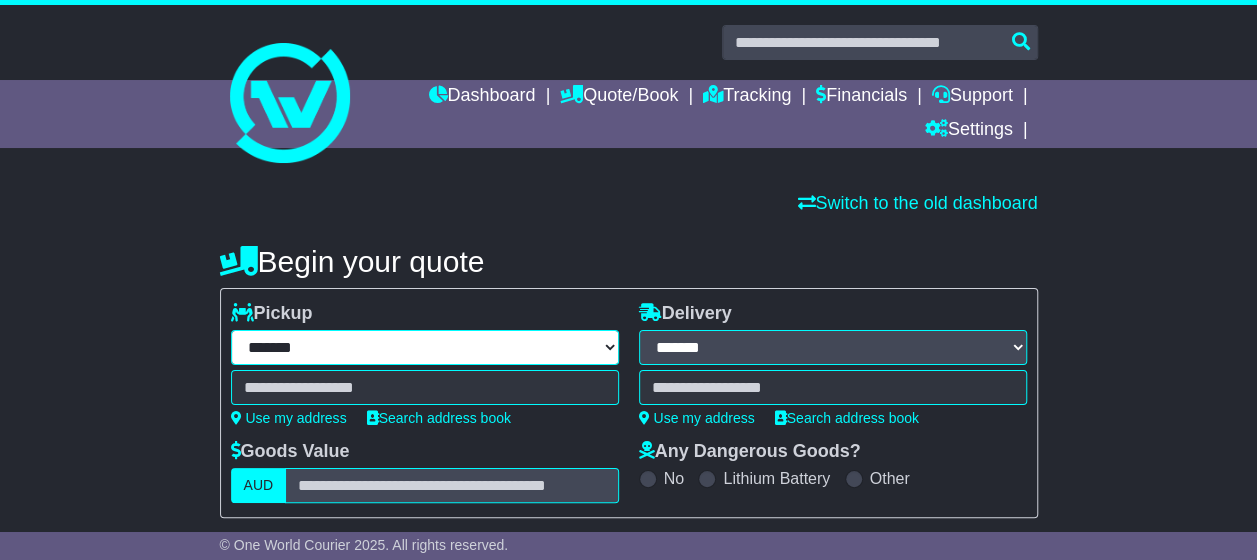 click on "**********" at bounding box center [425, 347] 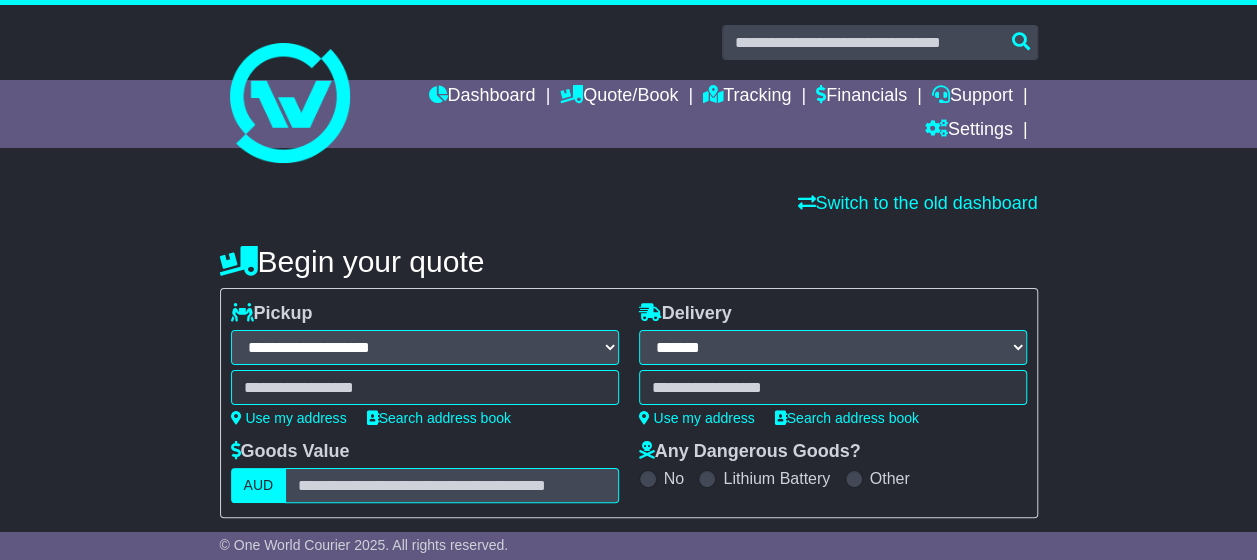 click on "**********" at bounding box center (425, 347) 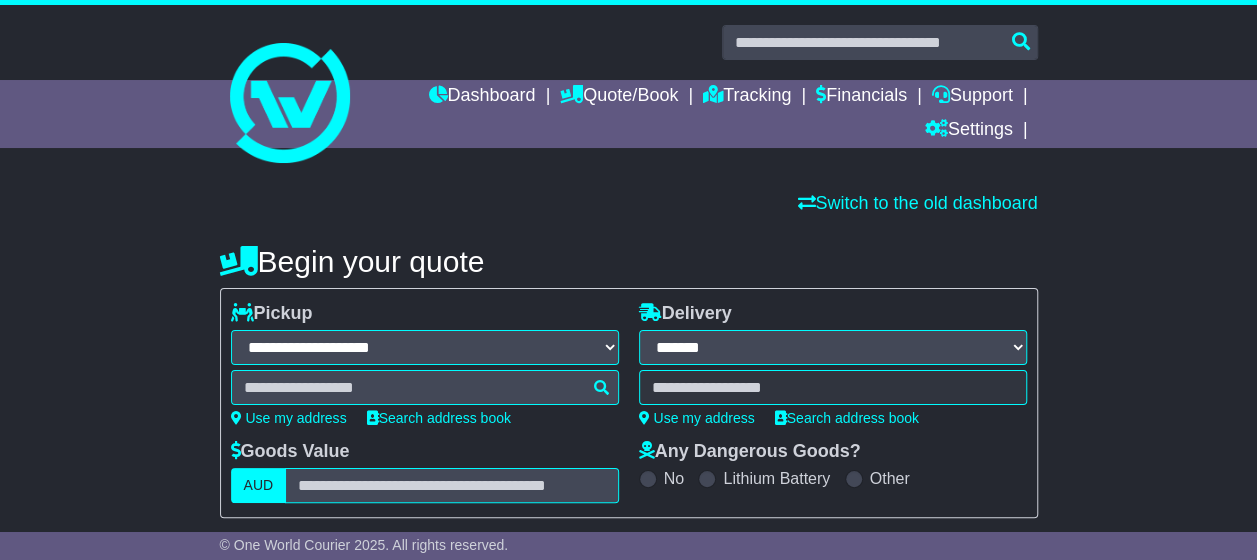 click at bounding box center (425, 387) 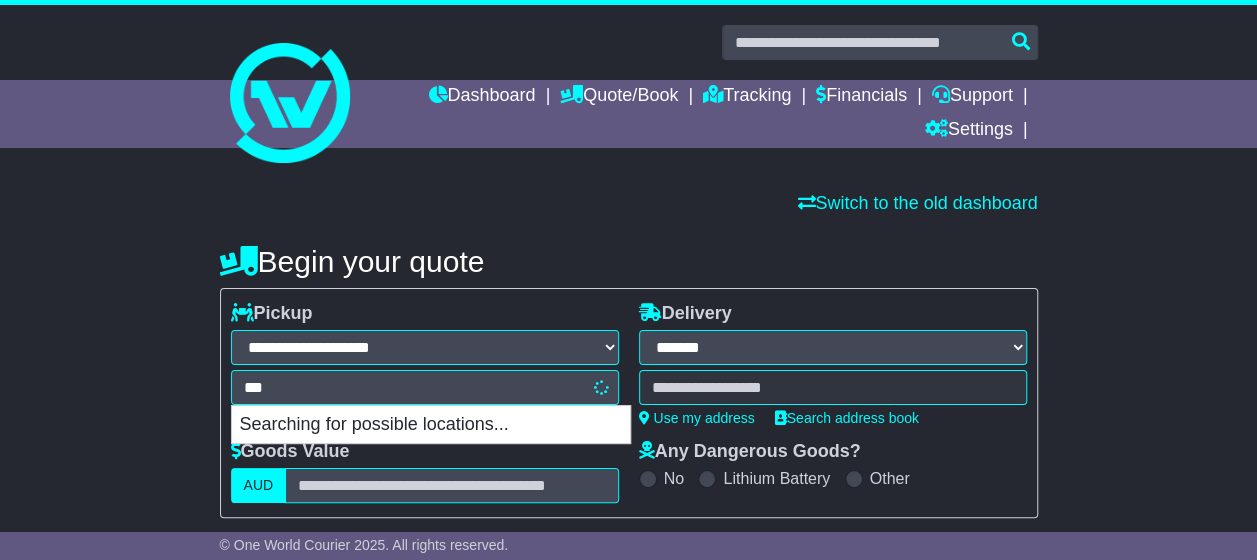type on "****" 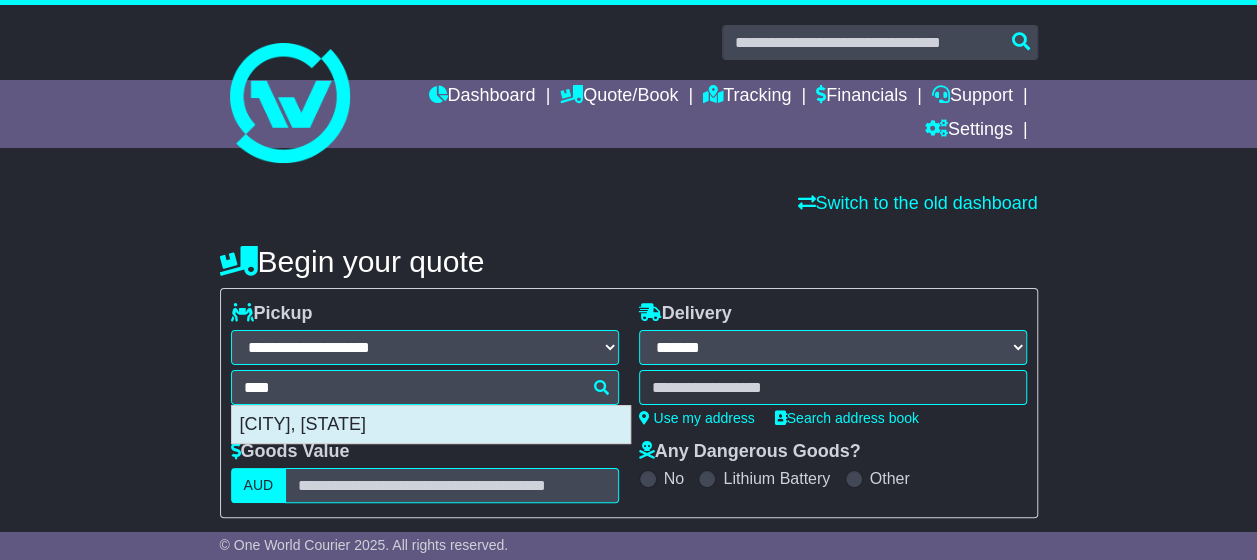 click on "[CITY], [STATE]" at bounding box center [431, 425] 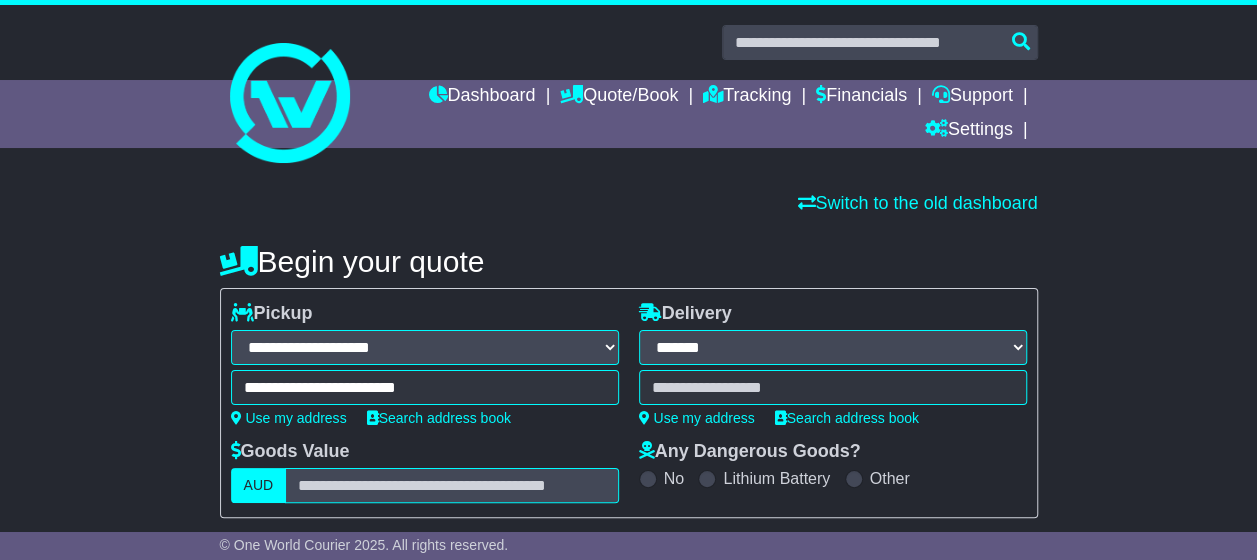 type on "**********" 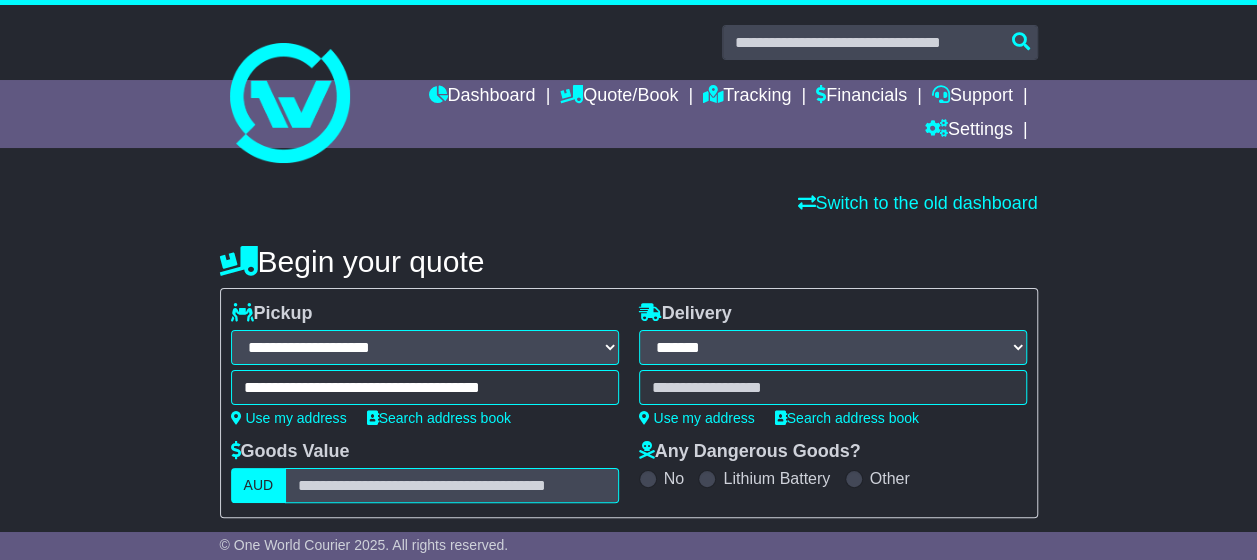 click at bounding box center [833, 387] 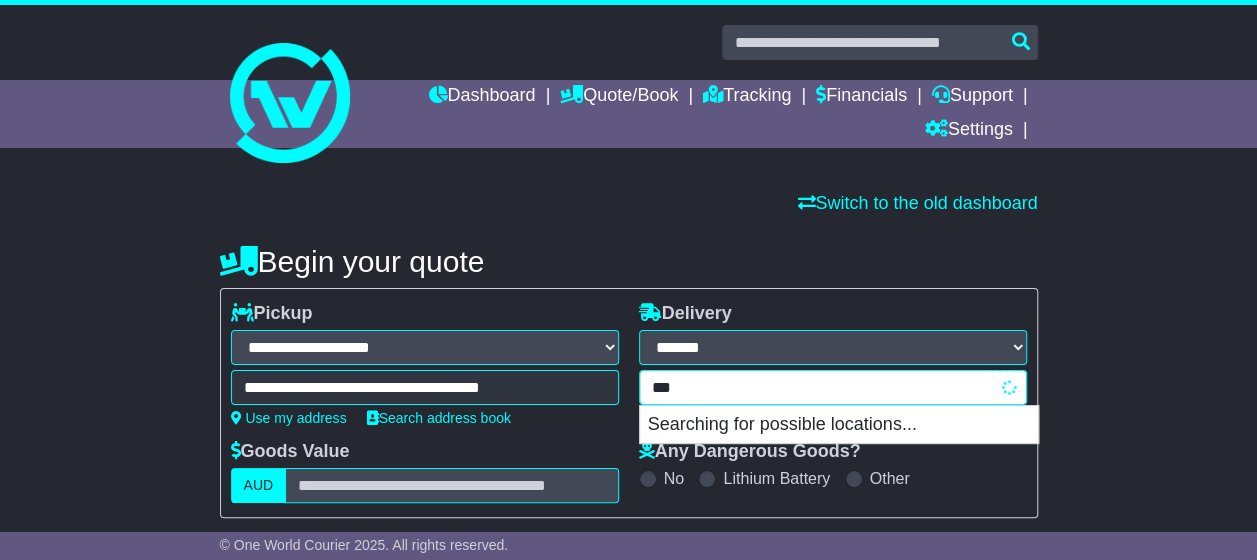 type on "****" 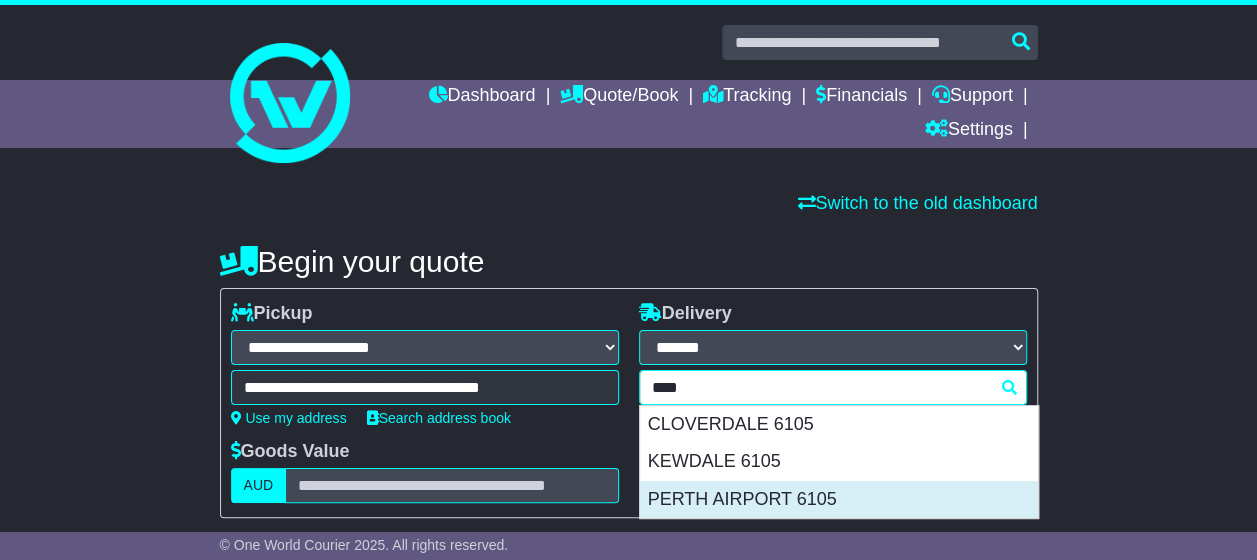 click on "PERTH AIRPORT 6105" at bounding box center (839, 500) 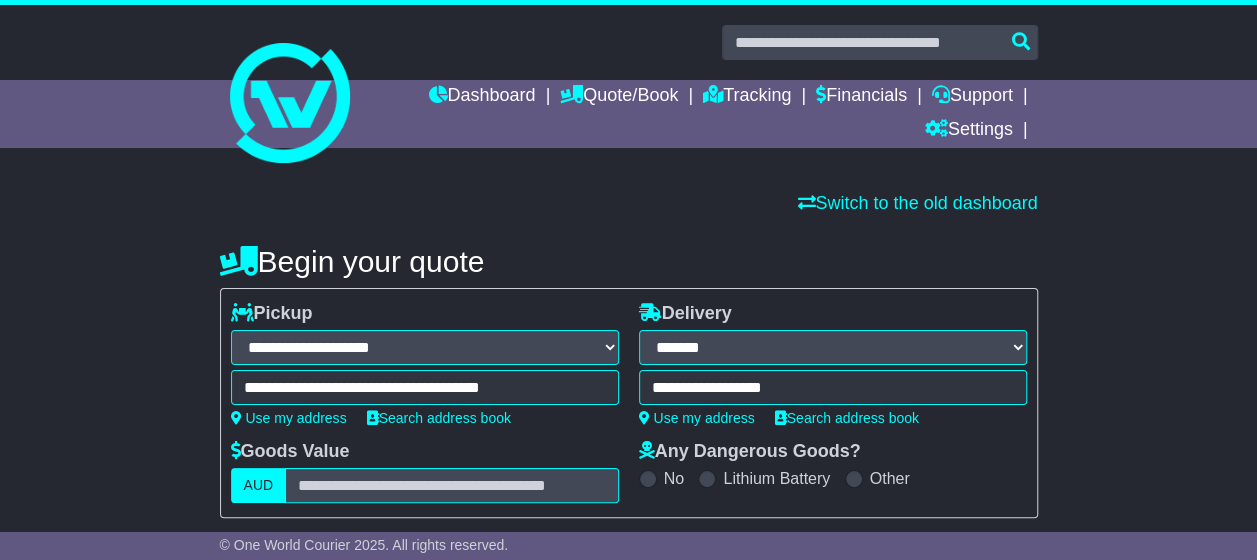 type on "**********" 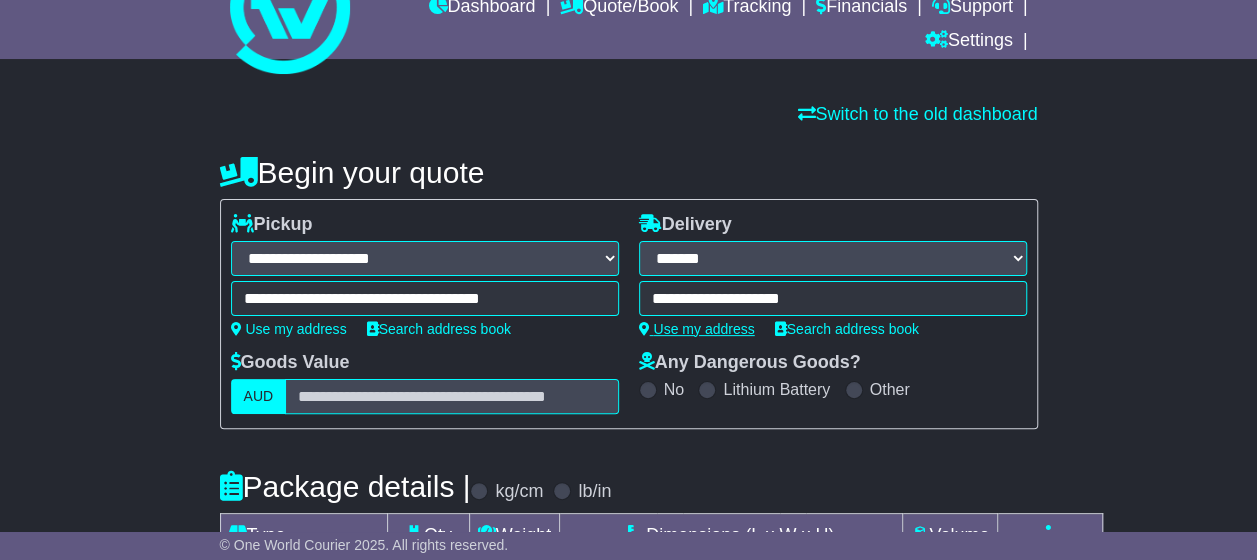scroll, scrollTop: 200, scrollLeft: 0, axis: vertical 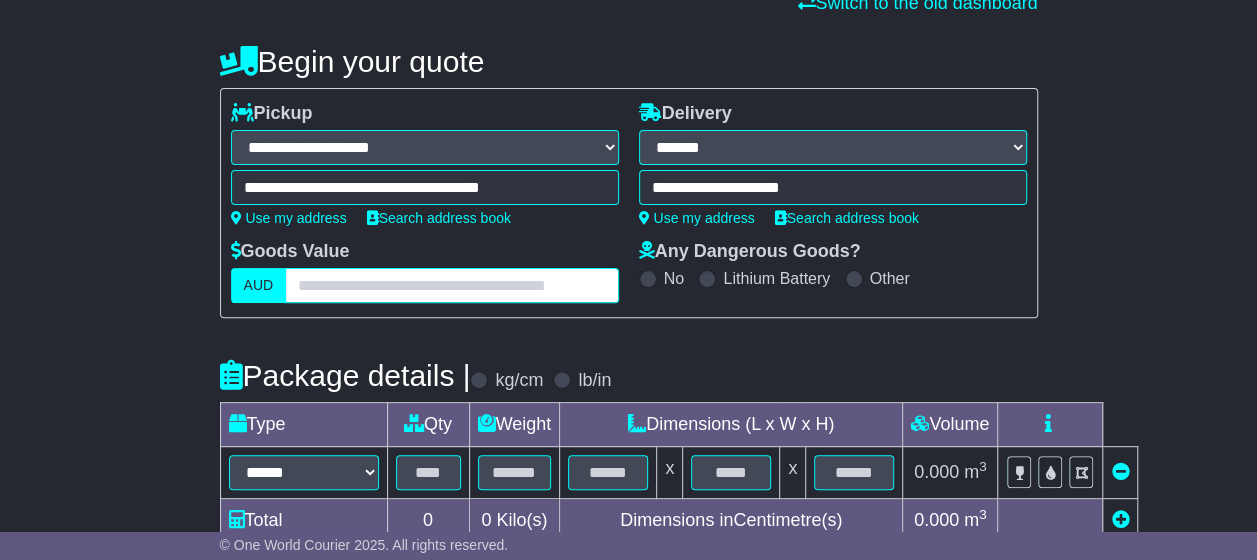 click at bounding box center [451, 285] 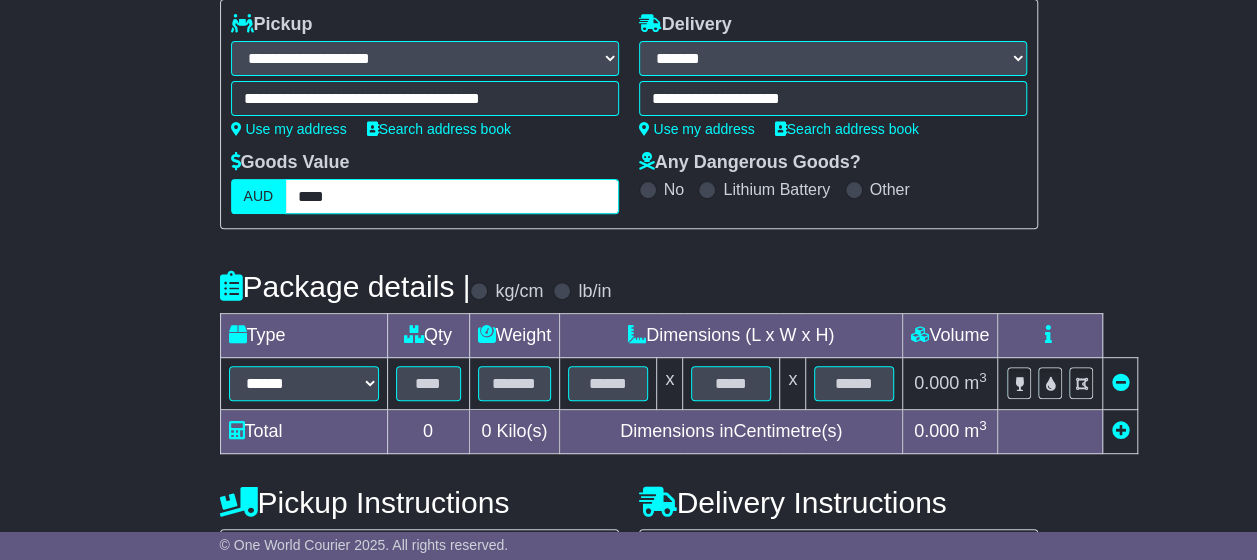 scroll, scrollTop: 400, scrollLeft: 0, axis: vertical 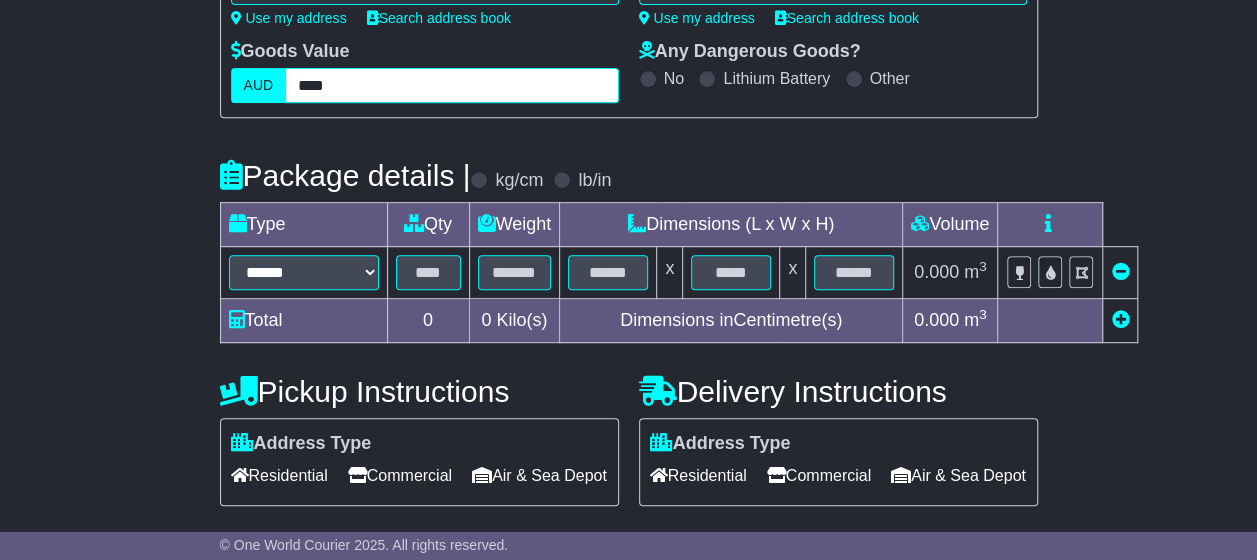 type on "****" 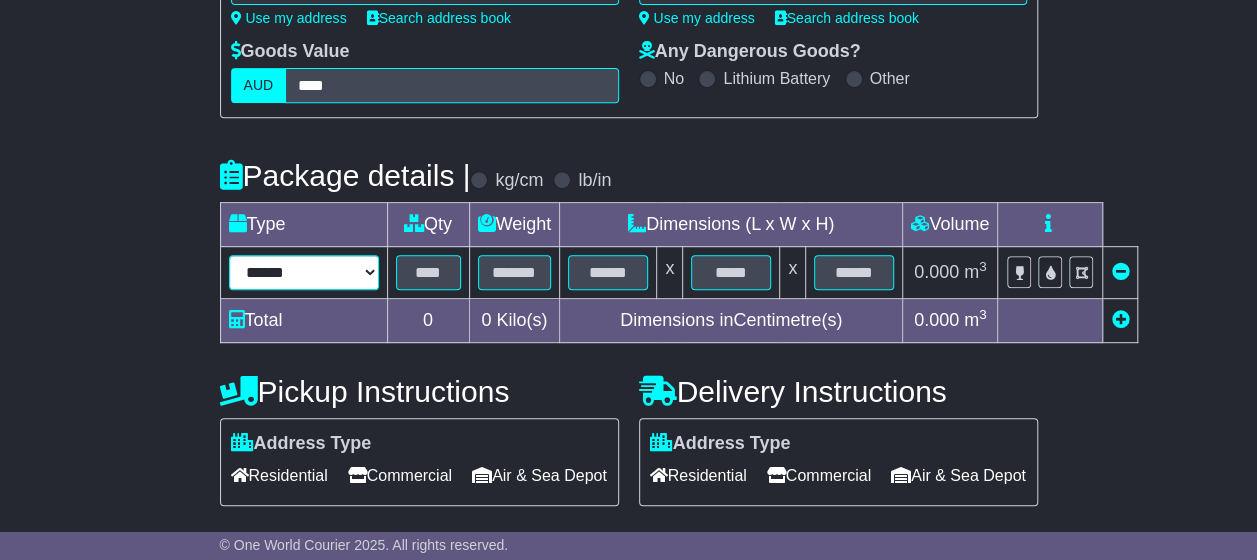 click on "****** ****** *** ******** ***** **** **** ****** *** *******" at bounding box center [304, 272] 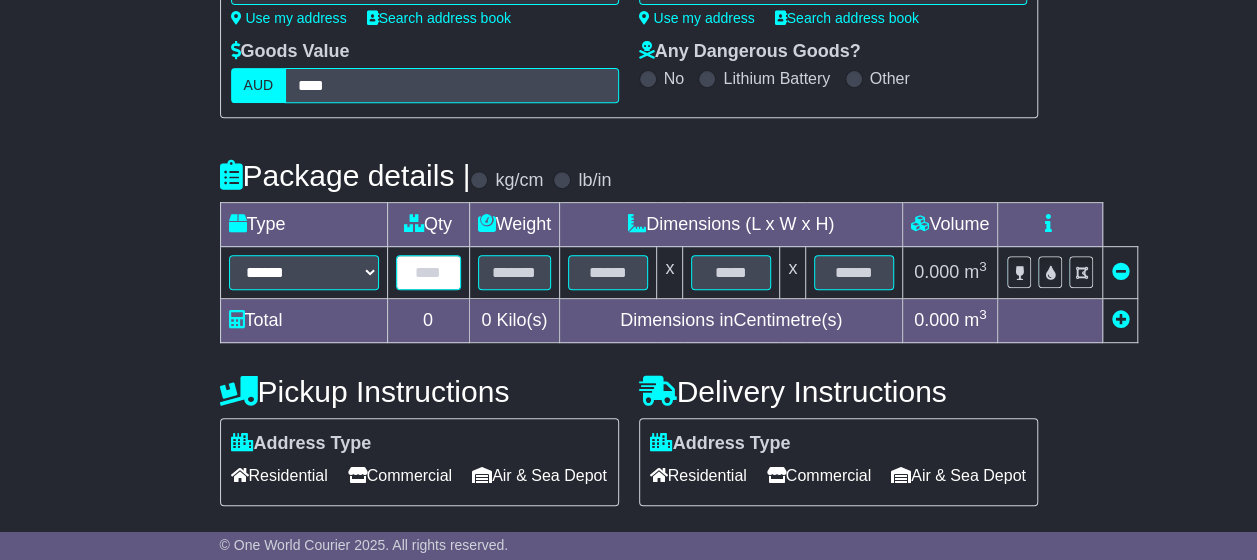 drag, startPoint x: 436, startPoint y: 274, endPoint x: 959, endPoint y: 261, distance: 523.16156 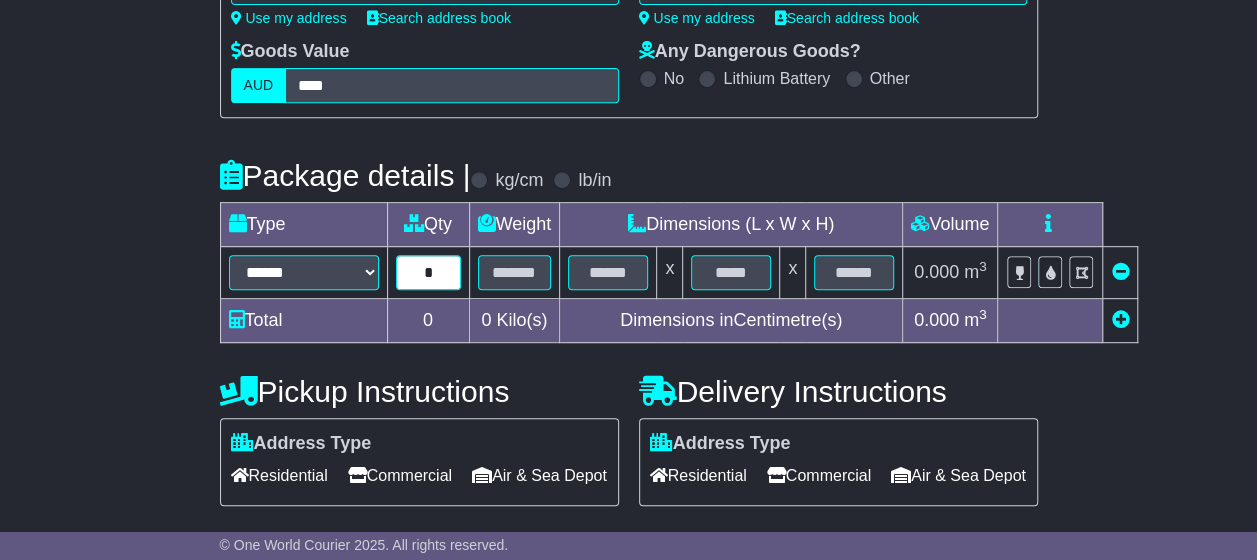 type on "*" 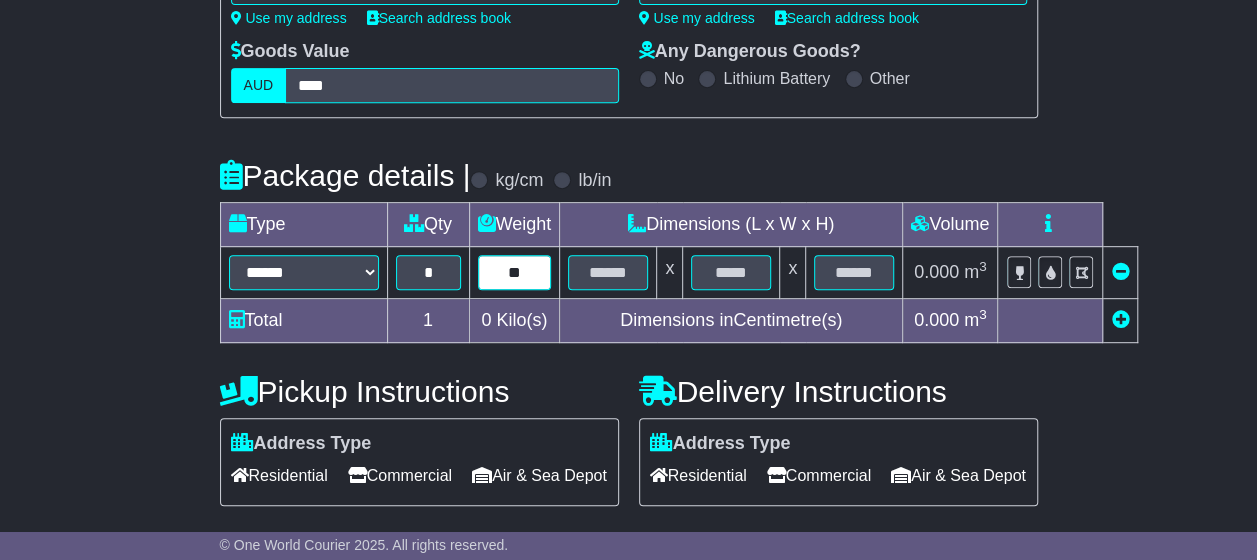 type on "**" 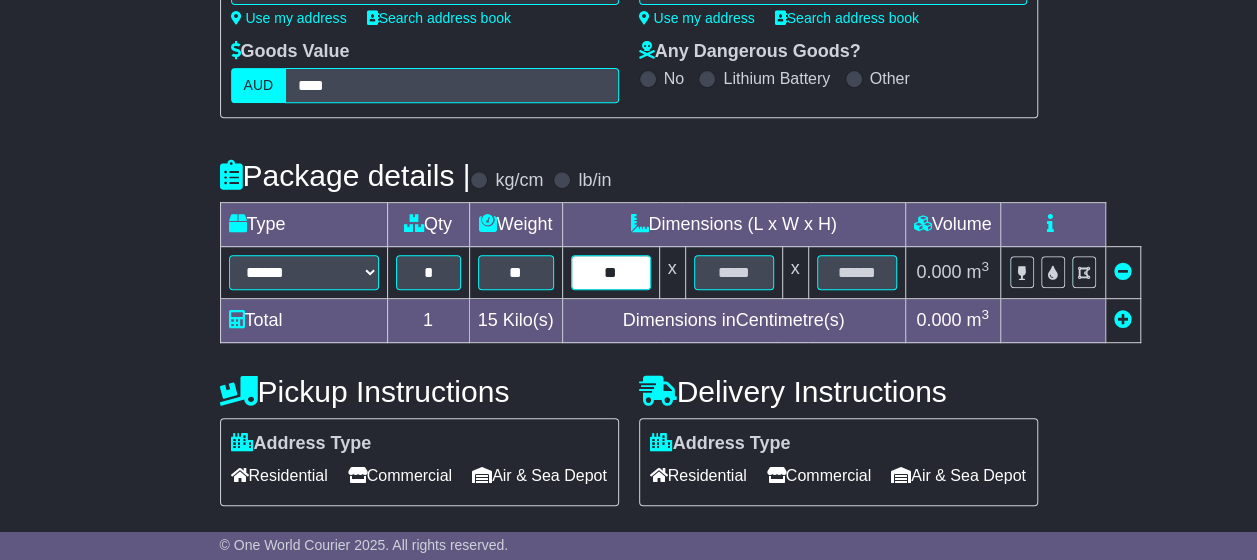 type on "**" 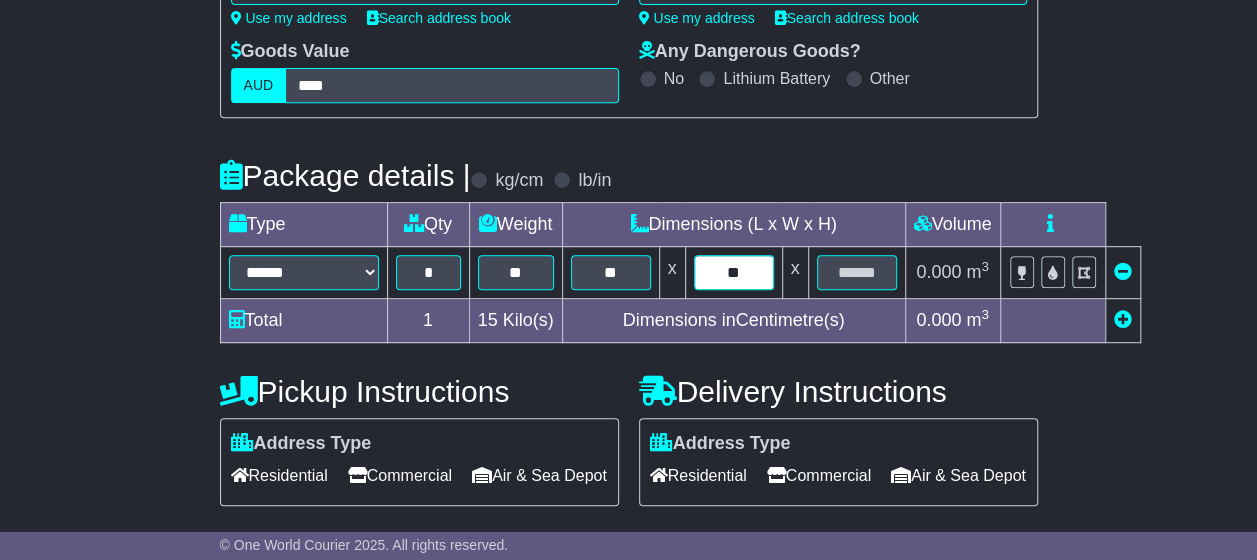 type on "**" 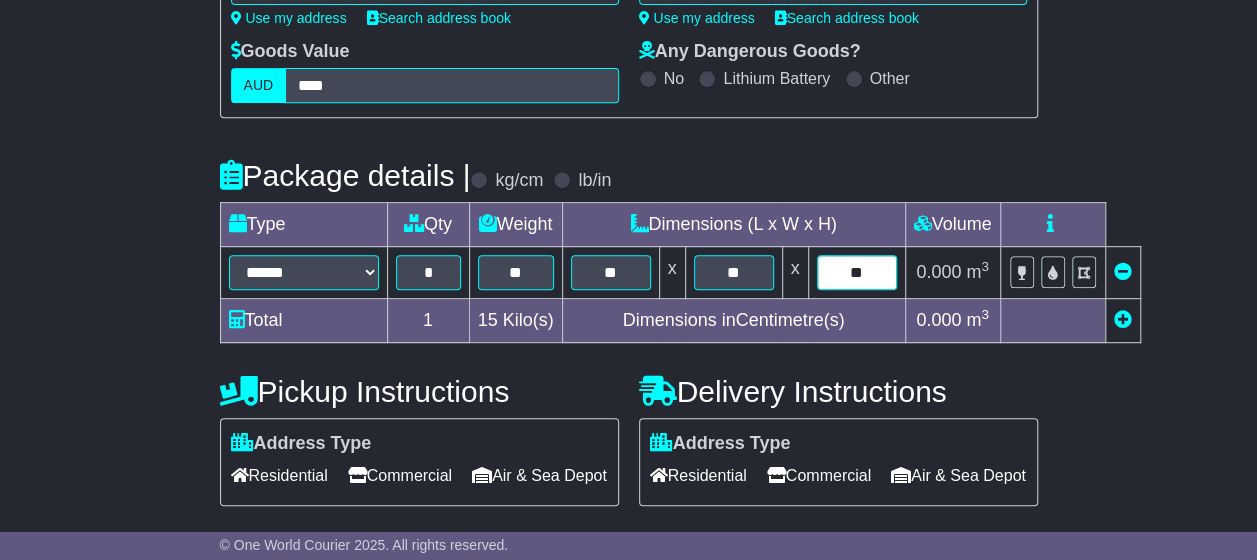 type on "**" 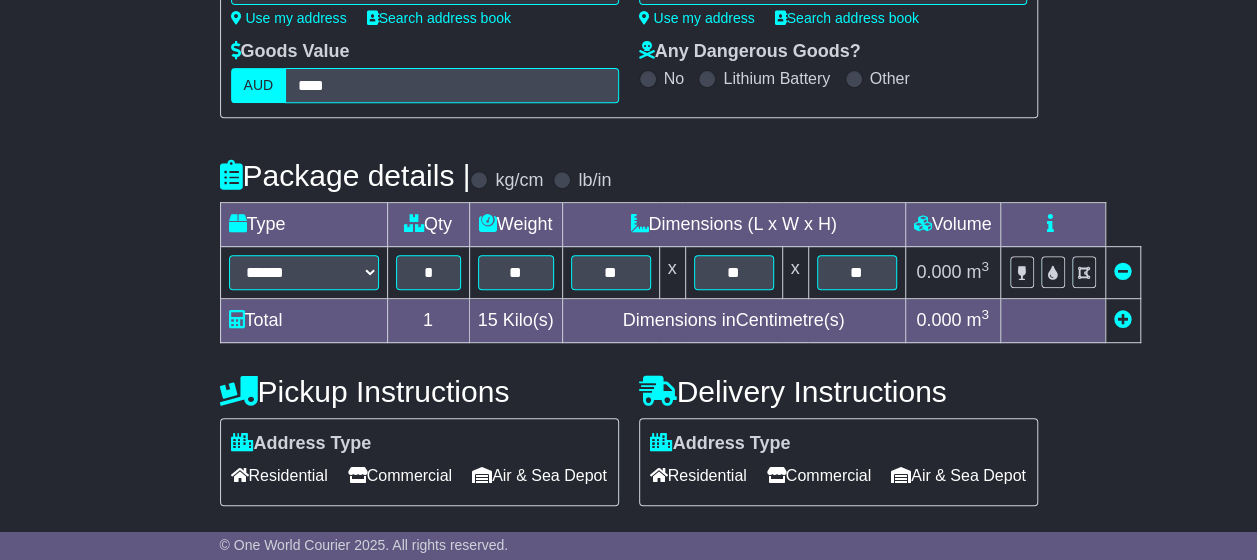 scroll, scrollTop: 816, scrollLeft: 0, axis: vertical 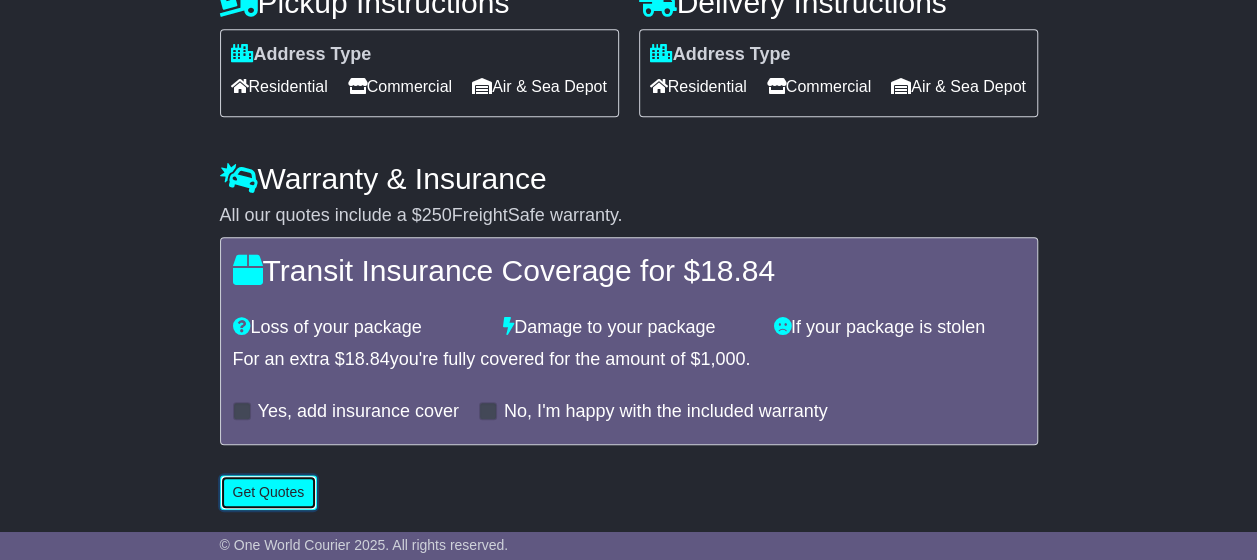 click on "Get Quotes" at bounding box center [269, 492] 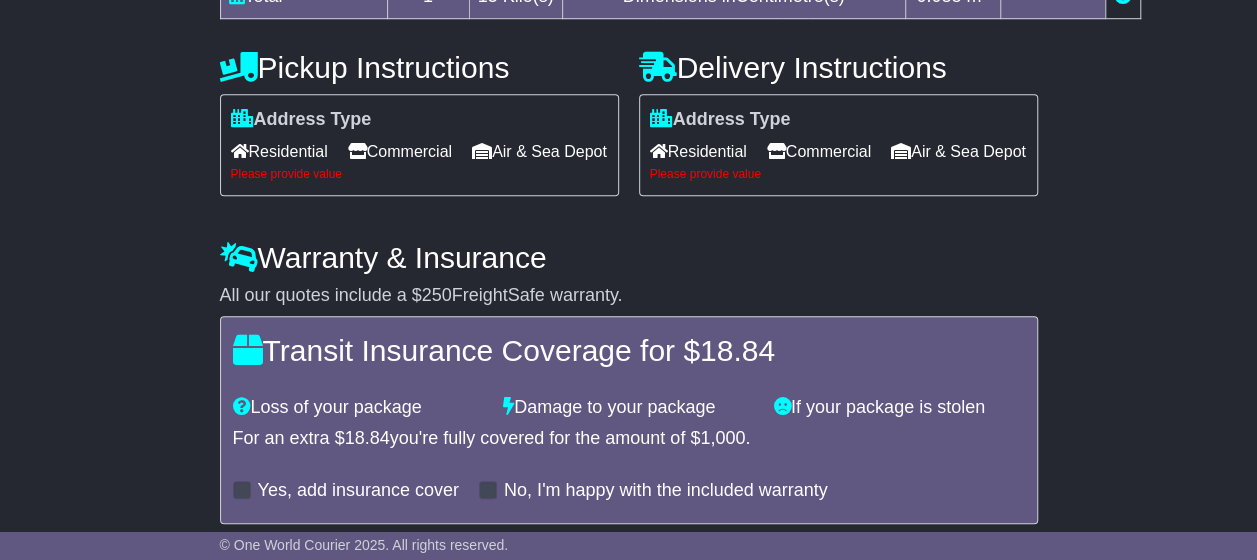 scroll, scrollTop: 616, scrollLeft: 0, axis: vertical 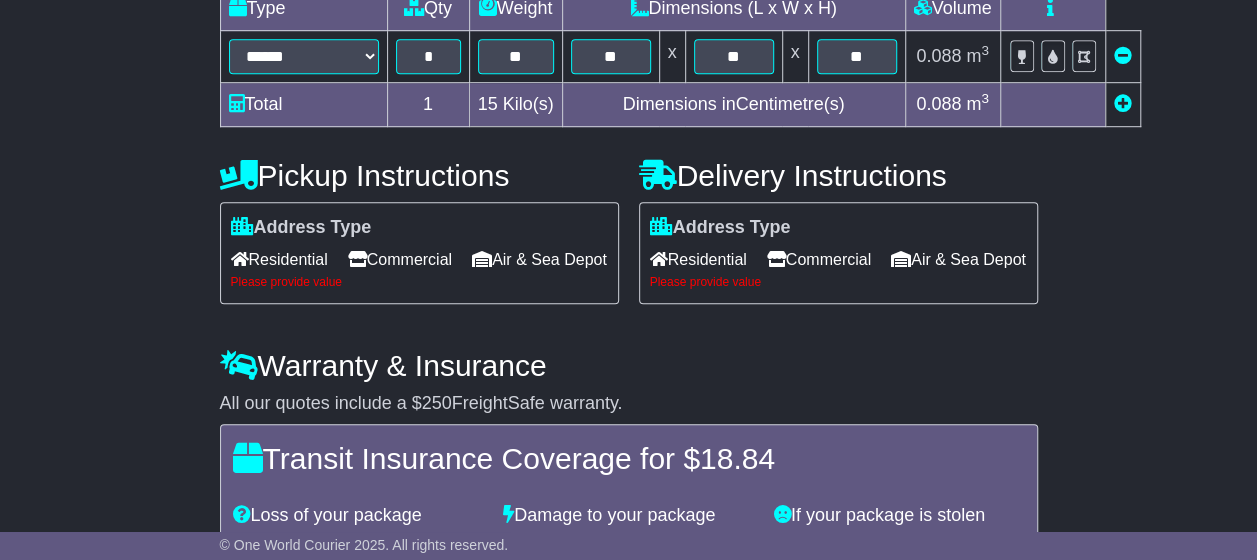 click on "Commercial" at bounding box center [400, 259] 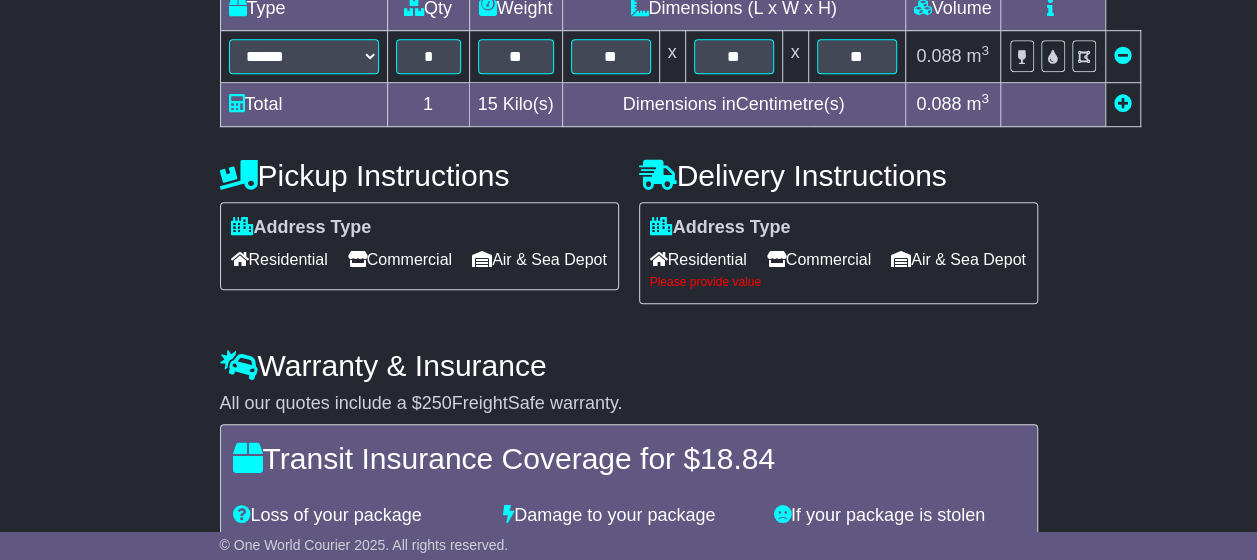 click on "Commercial" at bounding box center (819, 259) 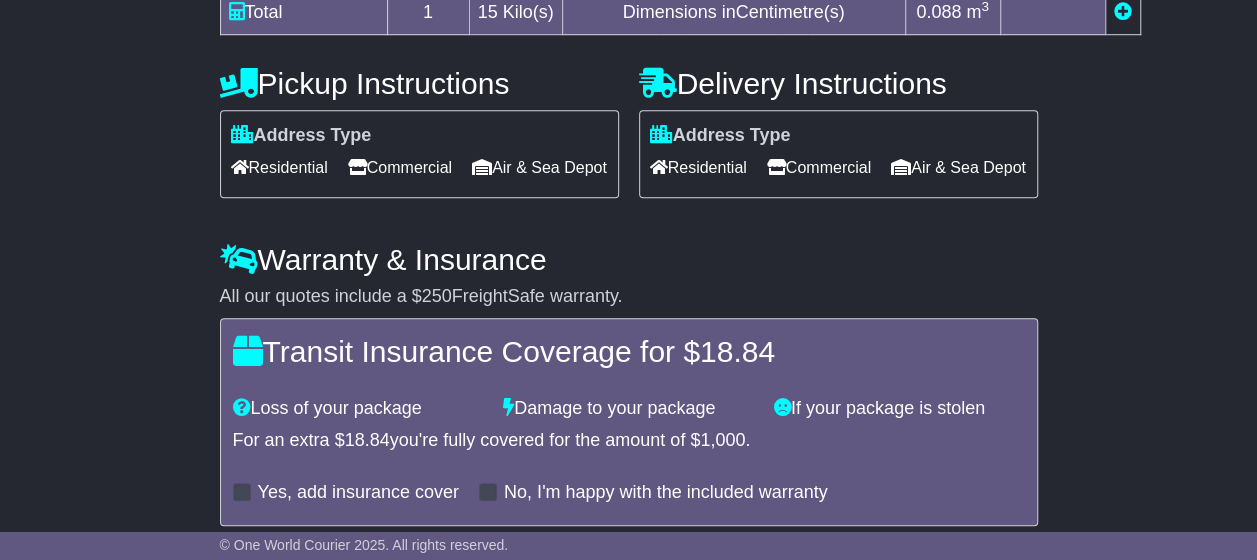 scroll, scrollTop: 816, scrollLeft: 0, axis: vertical 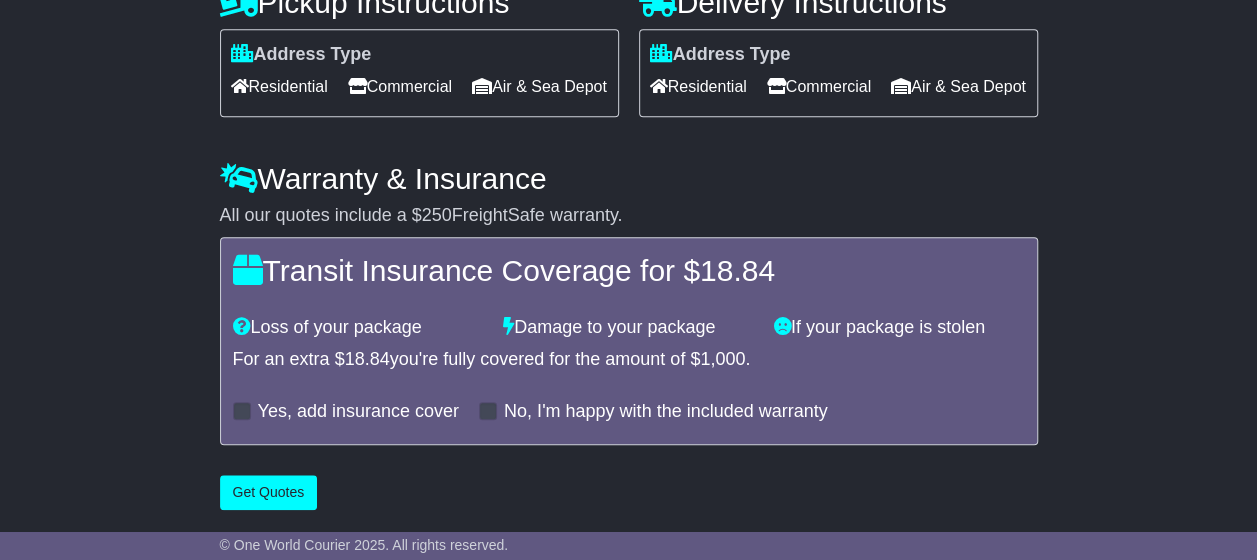 click on "Yes, add insurance cover" at bounding box center (358, 412) 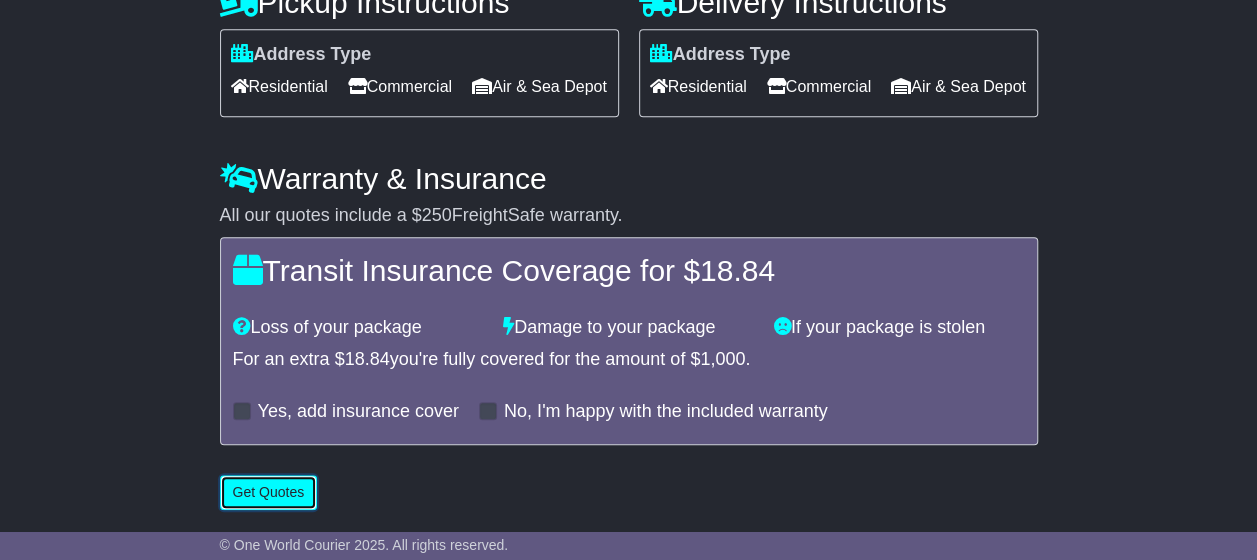 click on "Get Quotes" at bounding box center (269, 492) 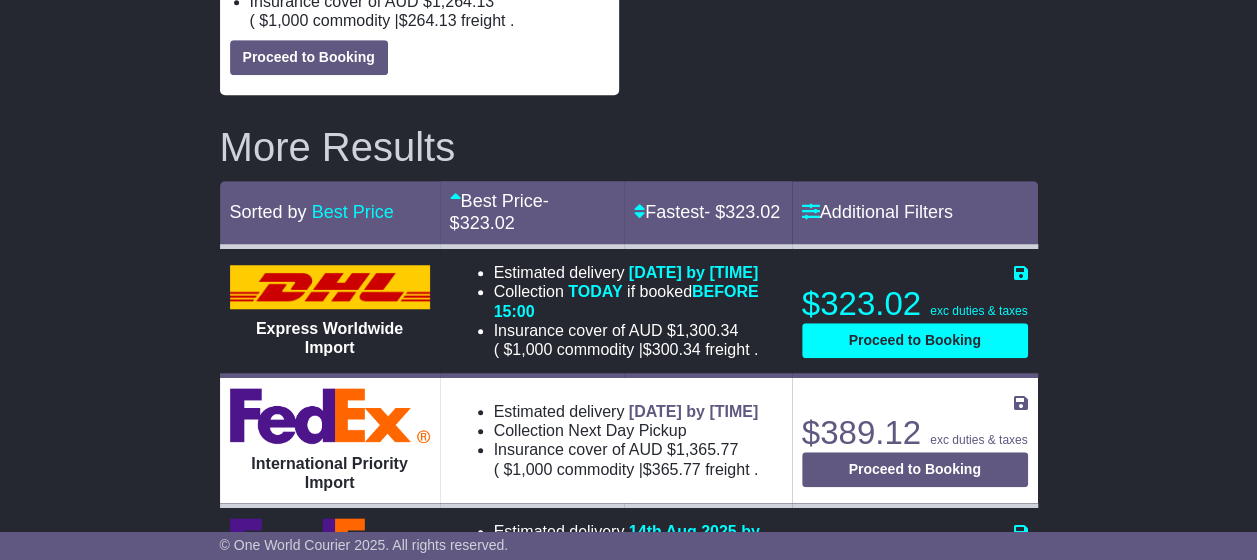 scroll, scrollTop: 704, scrollLeft: 0, axis: vertical 